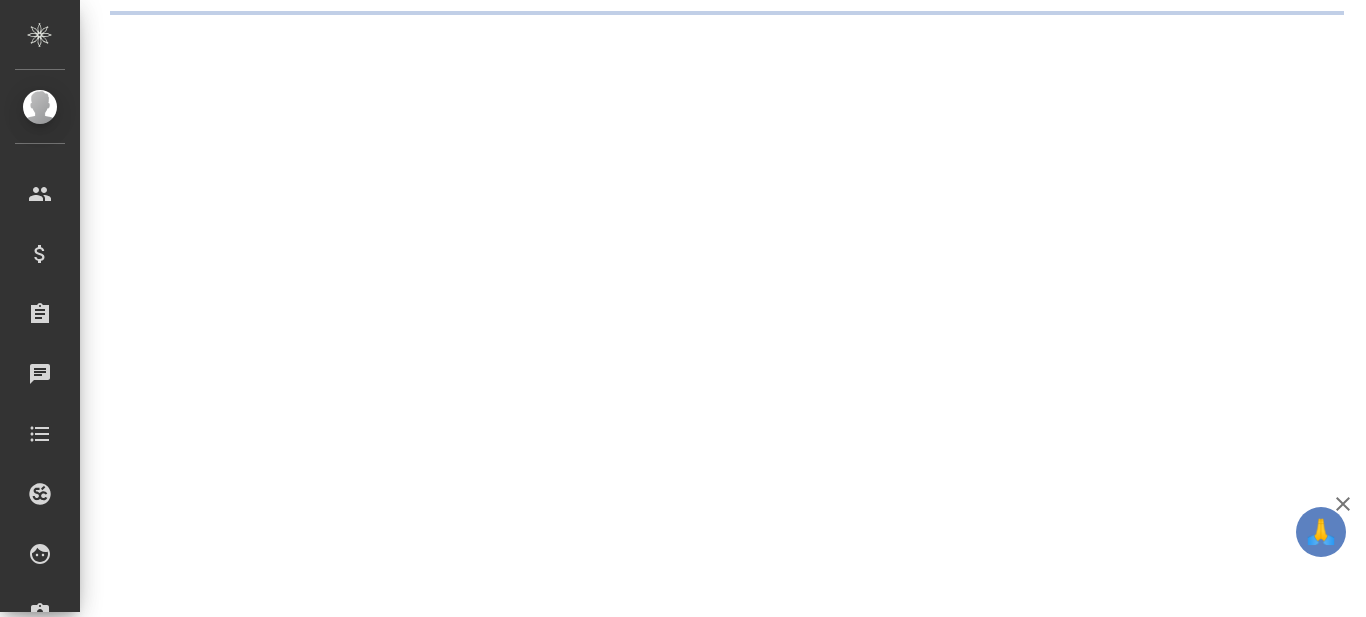 scroll, scrollTop: 0, scrollLeft: 0, axis: both 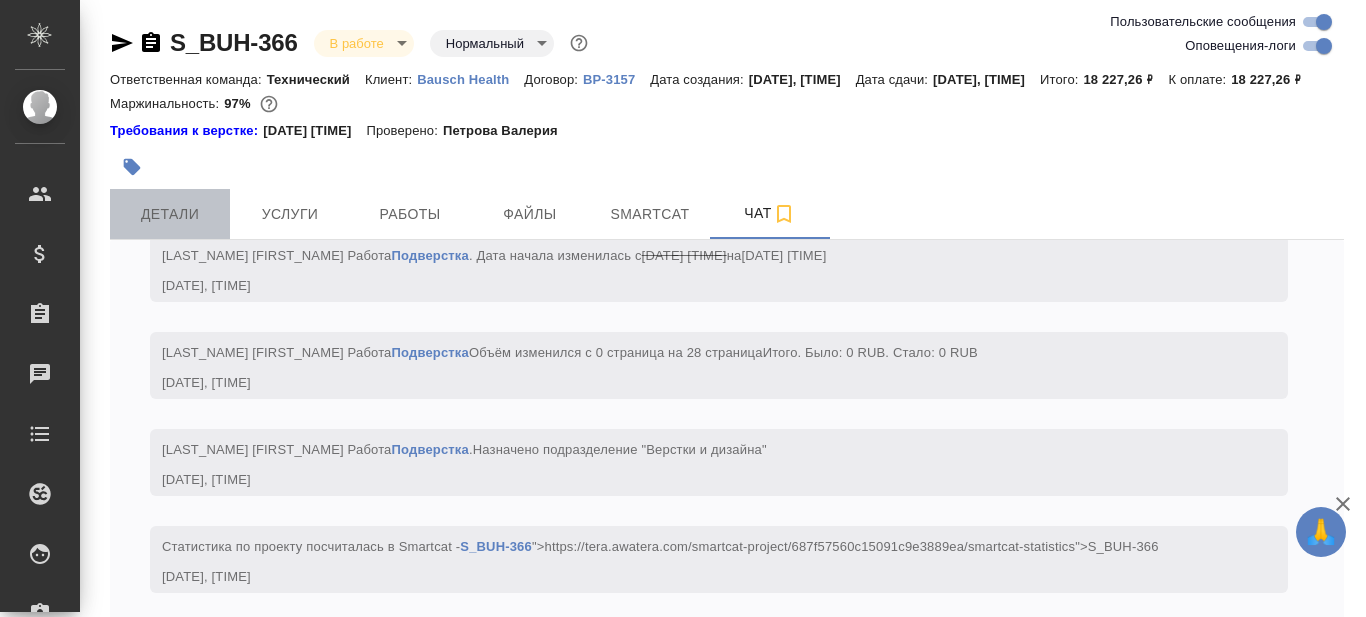 click on "Детали" at bounding box center (170, 214) 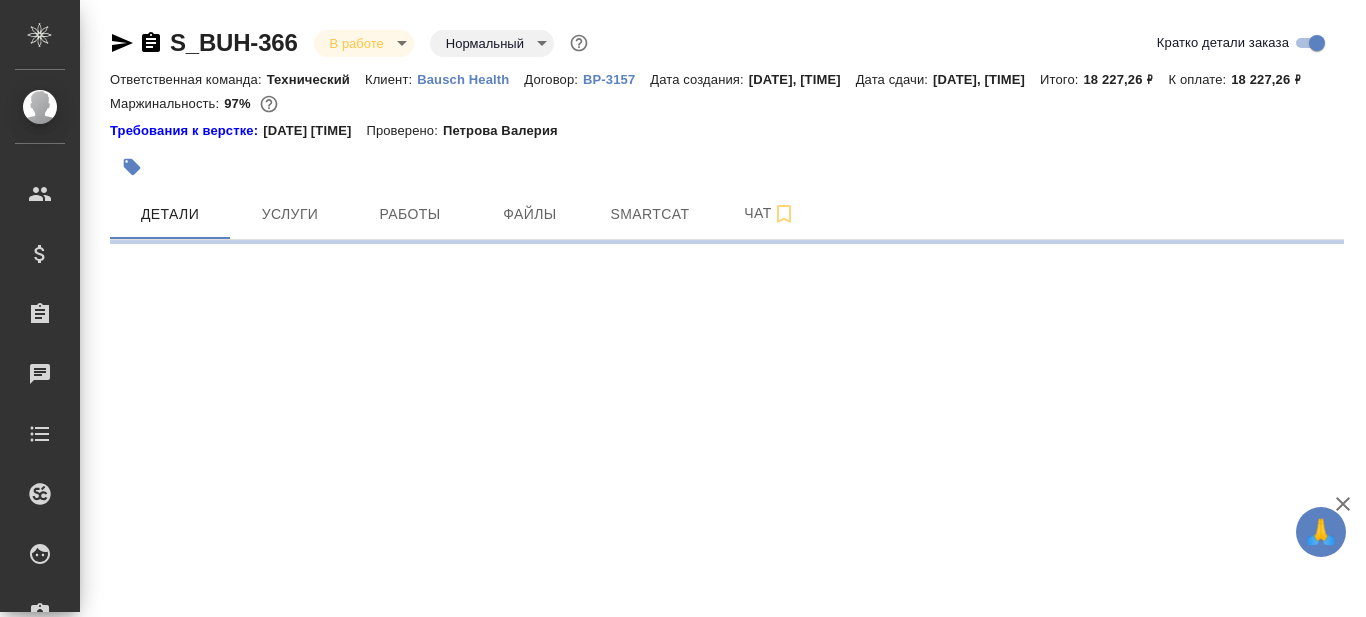 select on "RU" 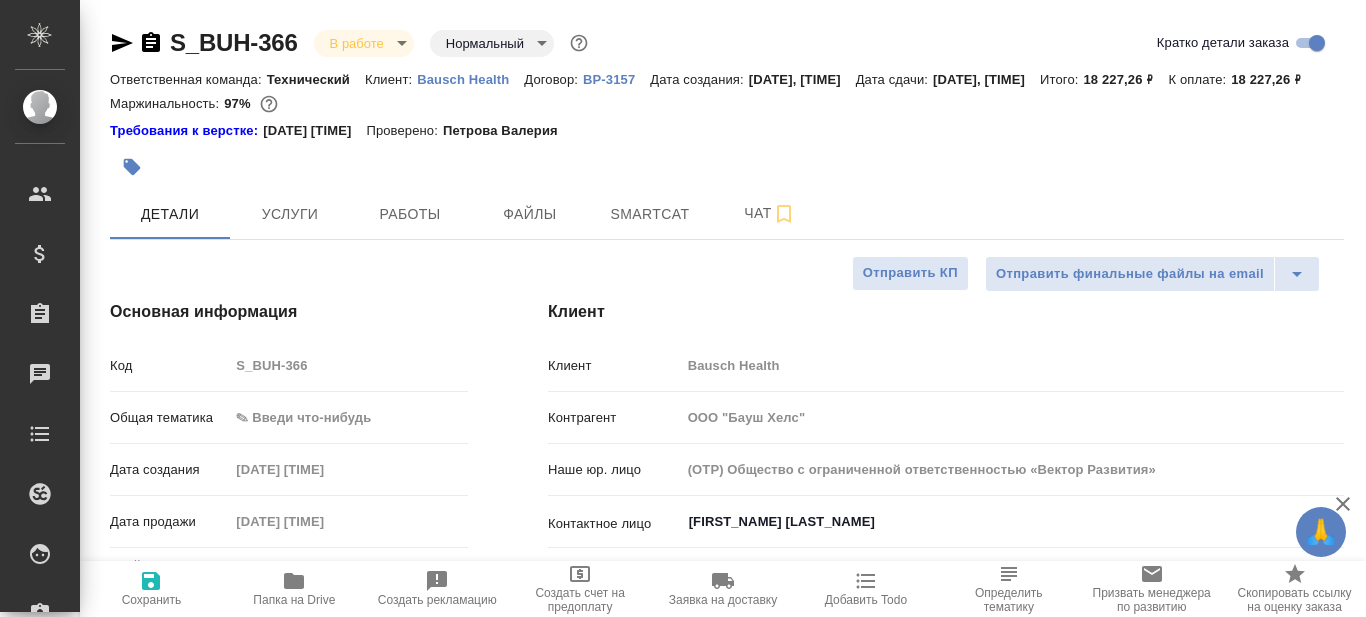 type on "x" 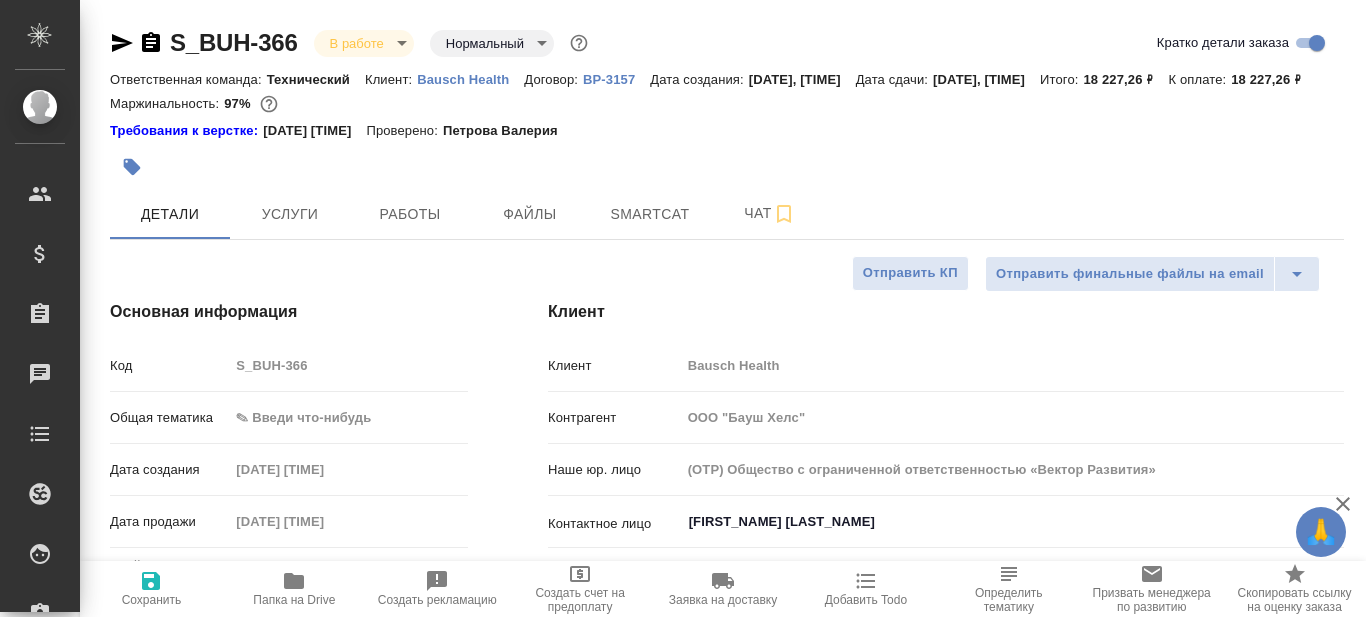 type on "x" 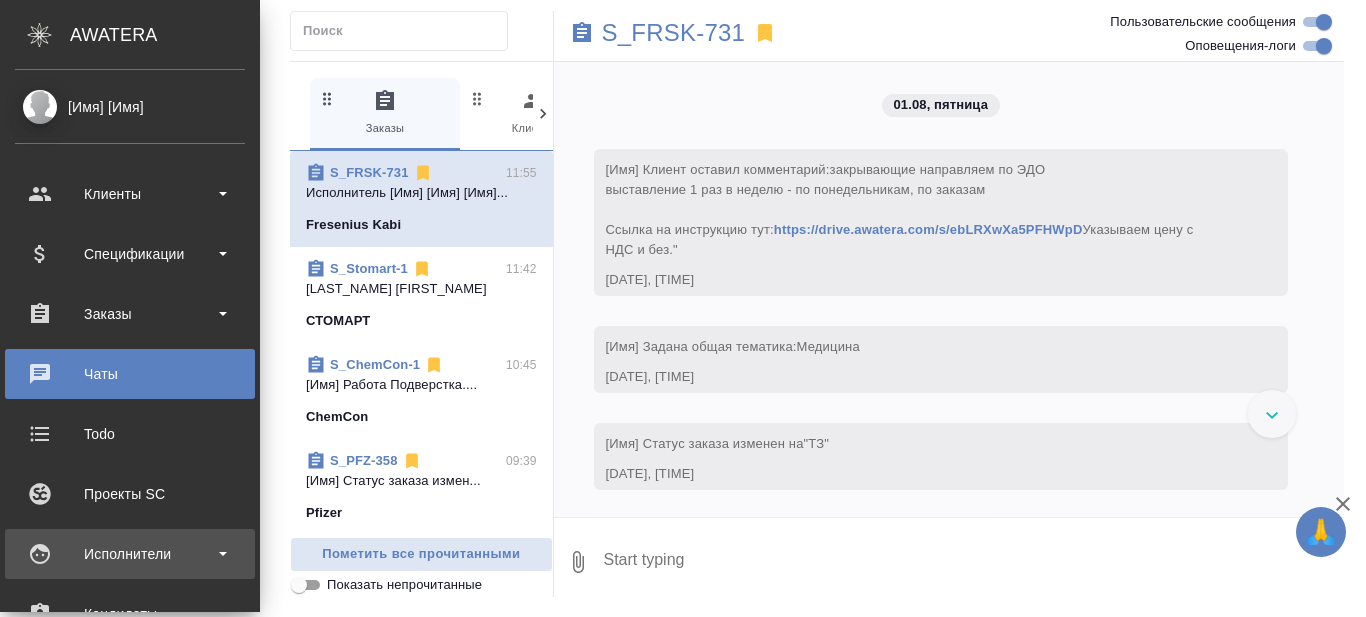 scroll, scrollTop: 0, scrollLeft: 0, axis: both 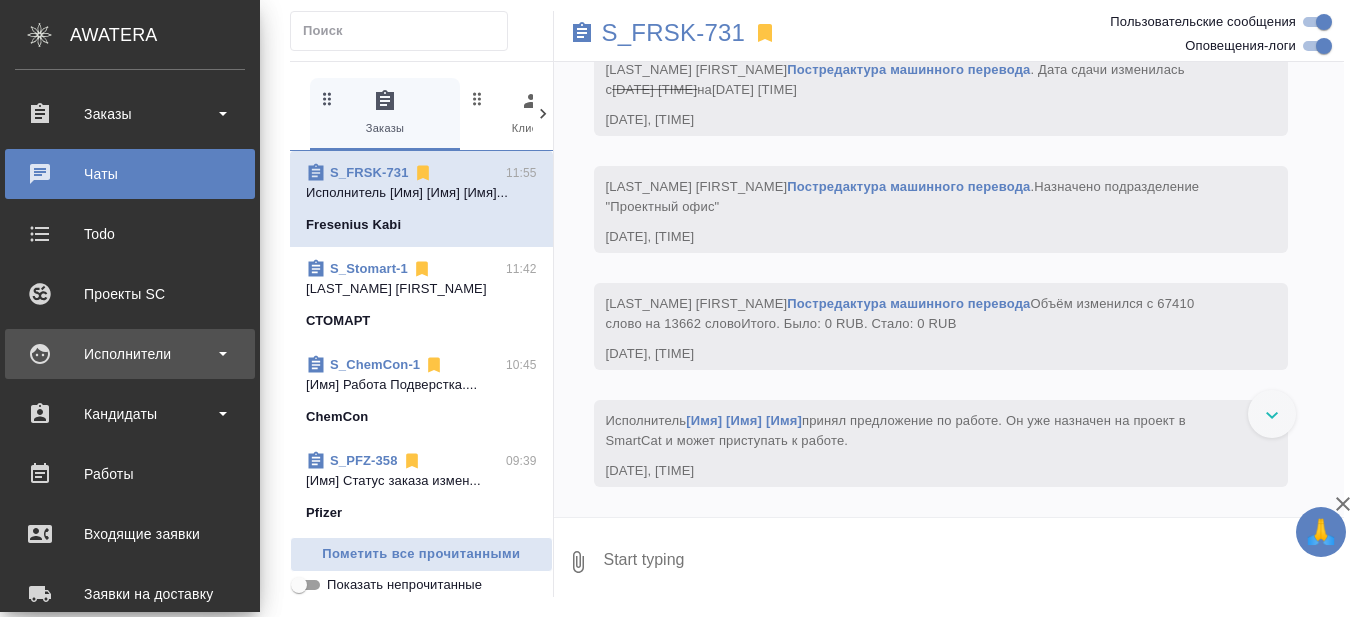click on "Исполнители" at bounding box center [130, 354] 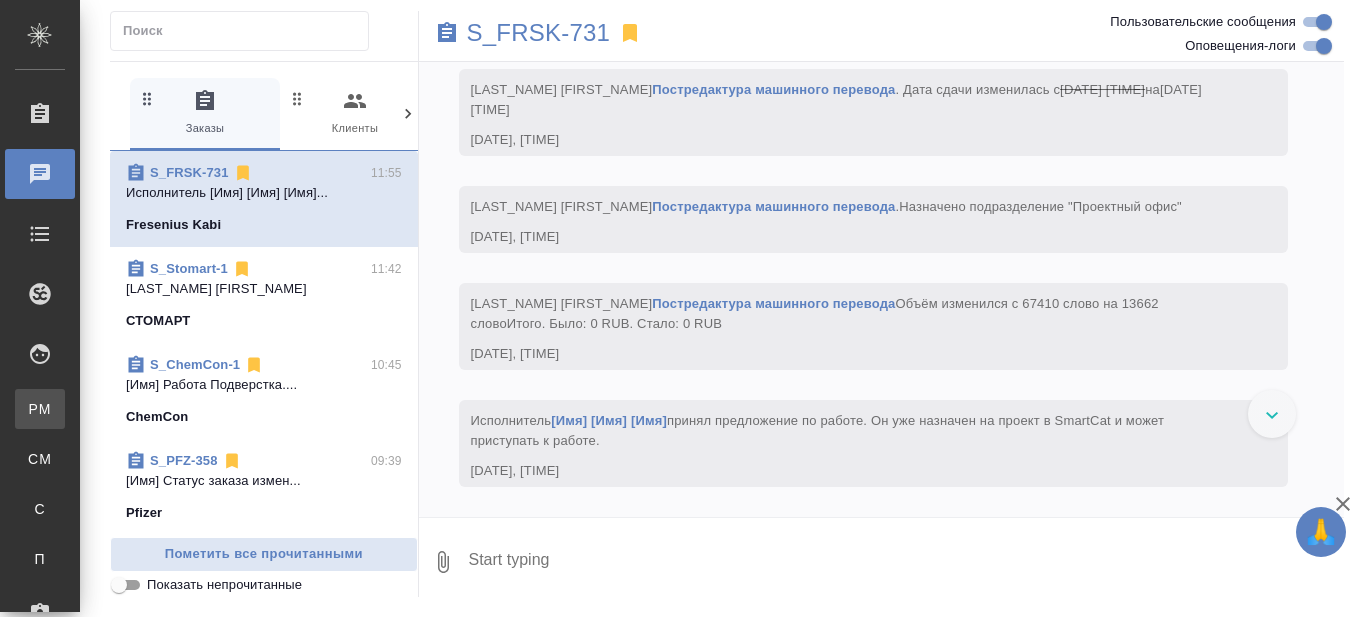 scroll, scrollTop: 14002, scrollLeft: 0, axis: vertical 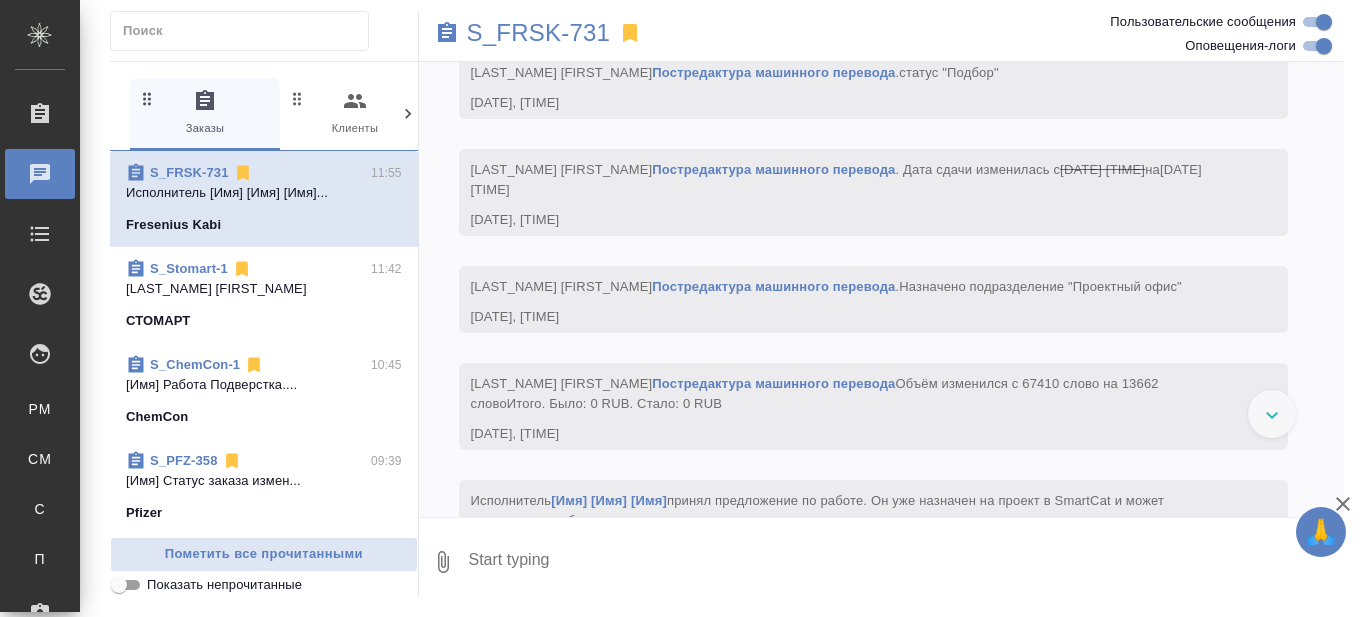click 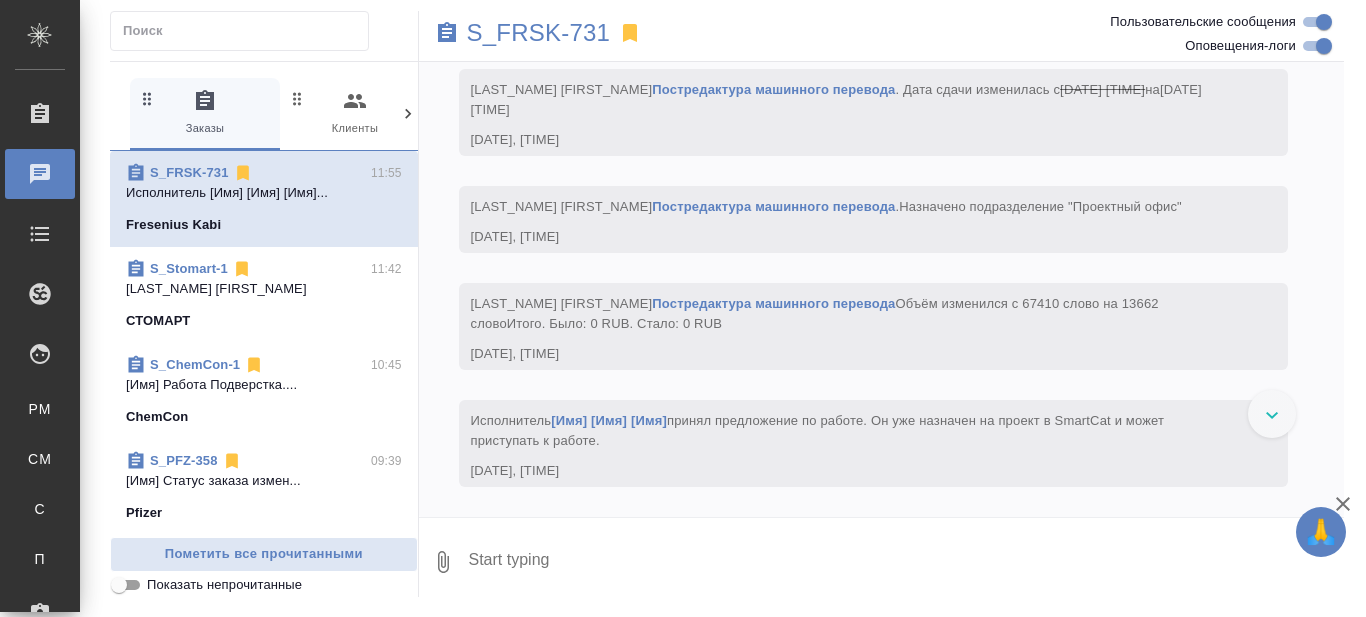 scroll, scrollTop: 14362, scrollLeft: 0, axis: vertical 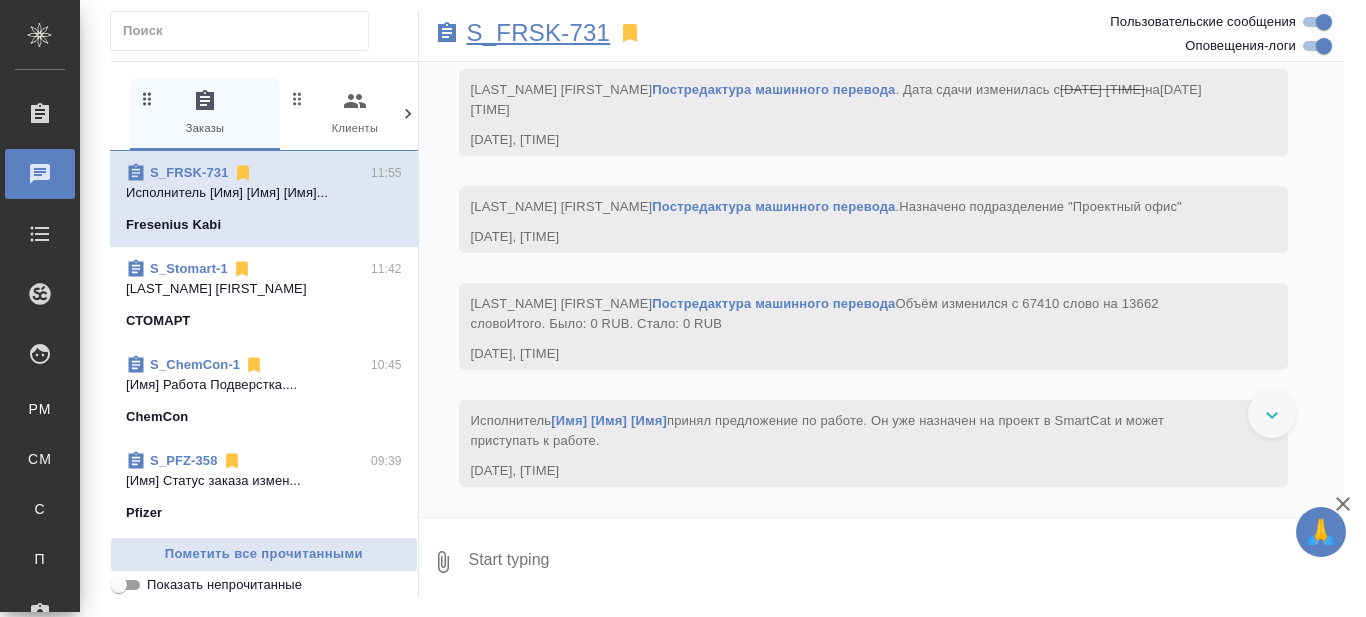 click on "S_FRSK-731" at bounding box center (539, 33) 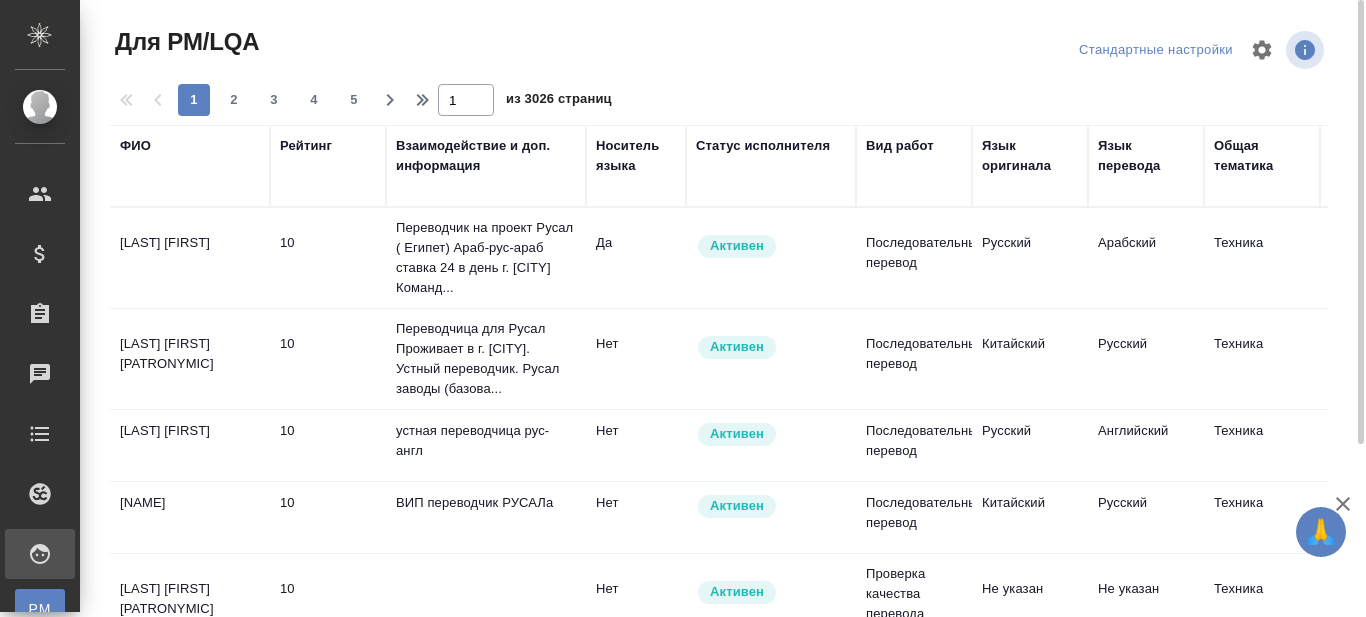 scroll, scrollTop: 0, scrollLeft: 0, axis: both 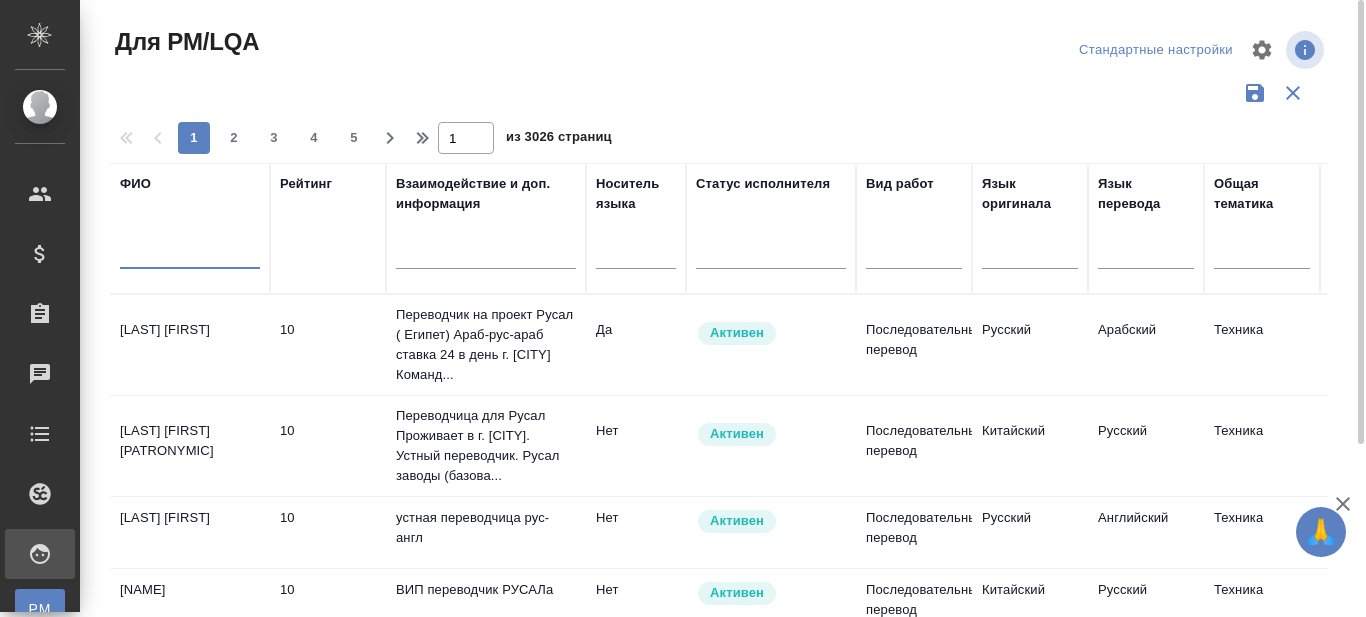 click at bounding box center (190, 256) 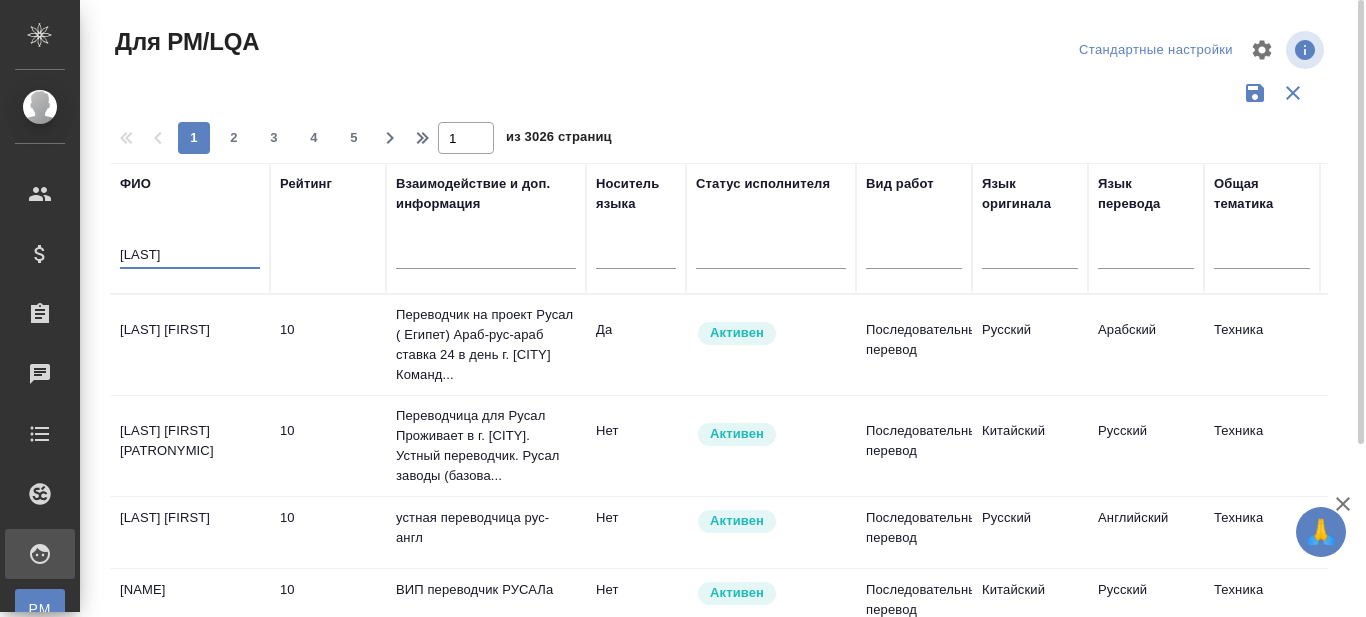 type on "Пащенко" 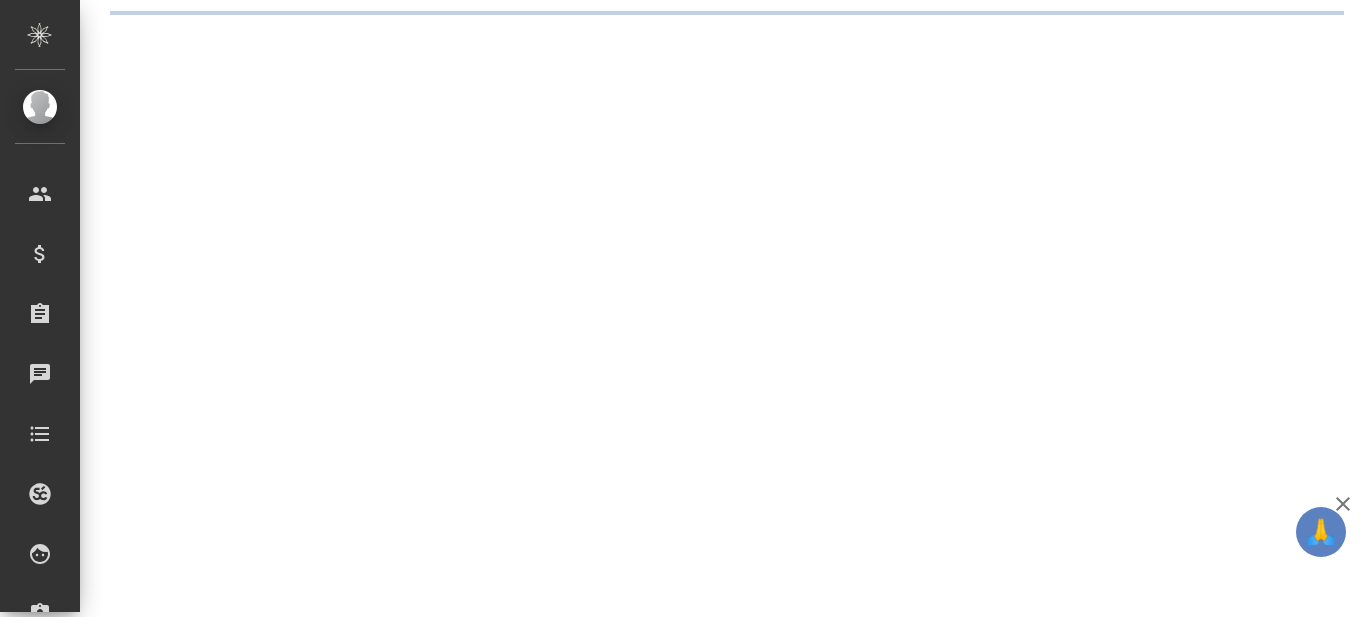 scroll, scrollTop: 0, scrollLeft: 0, axis: both 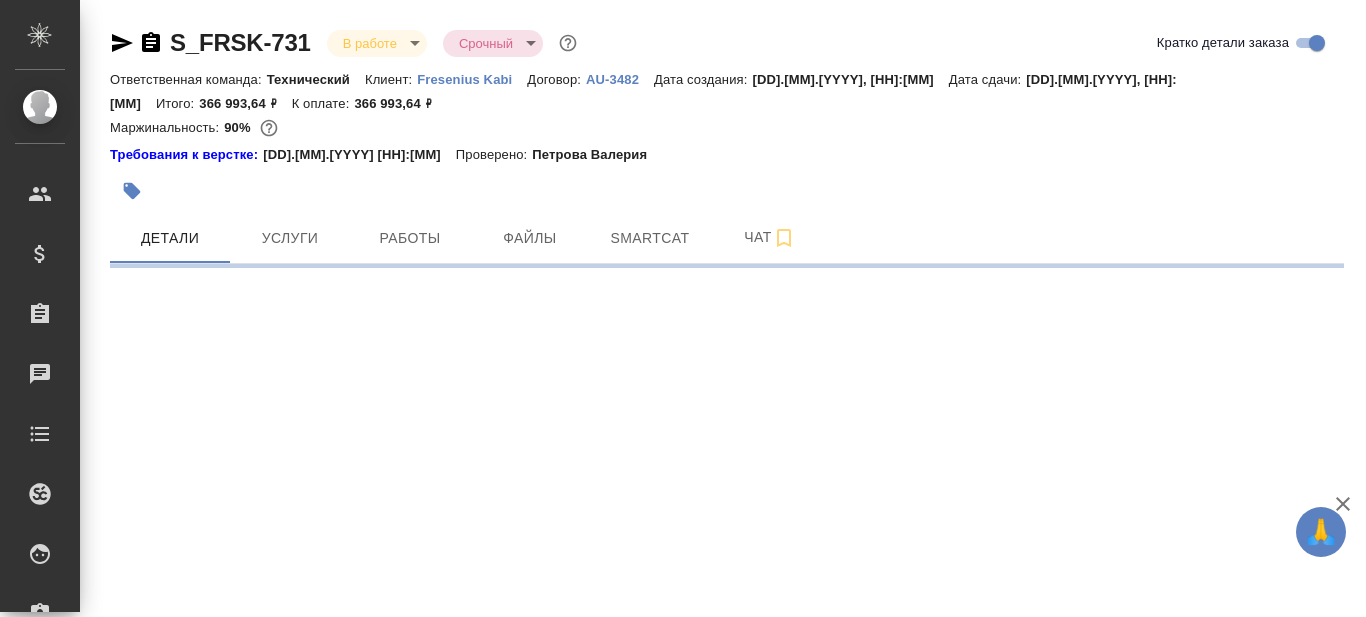 select on "RU" 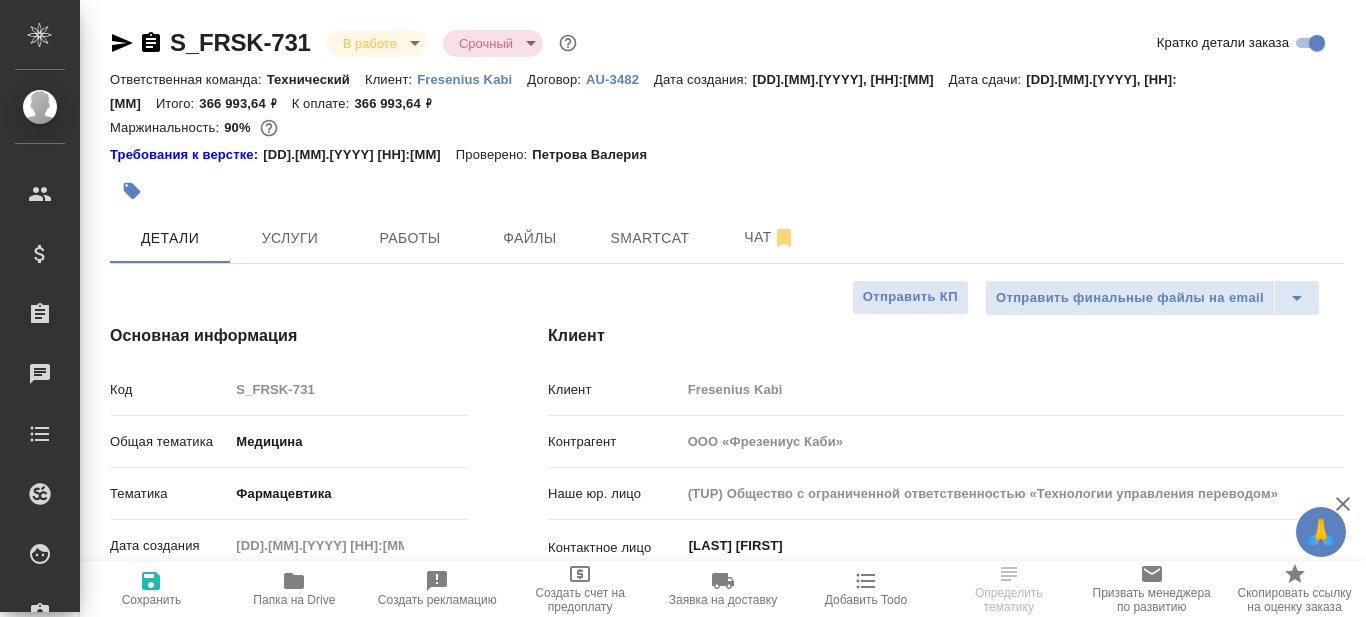 type on "x" 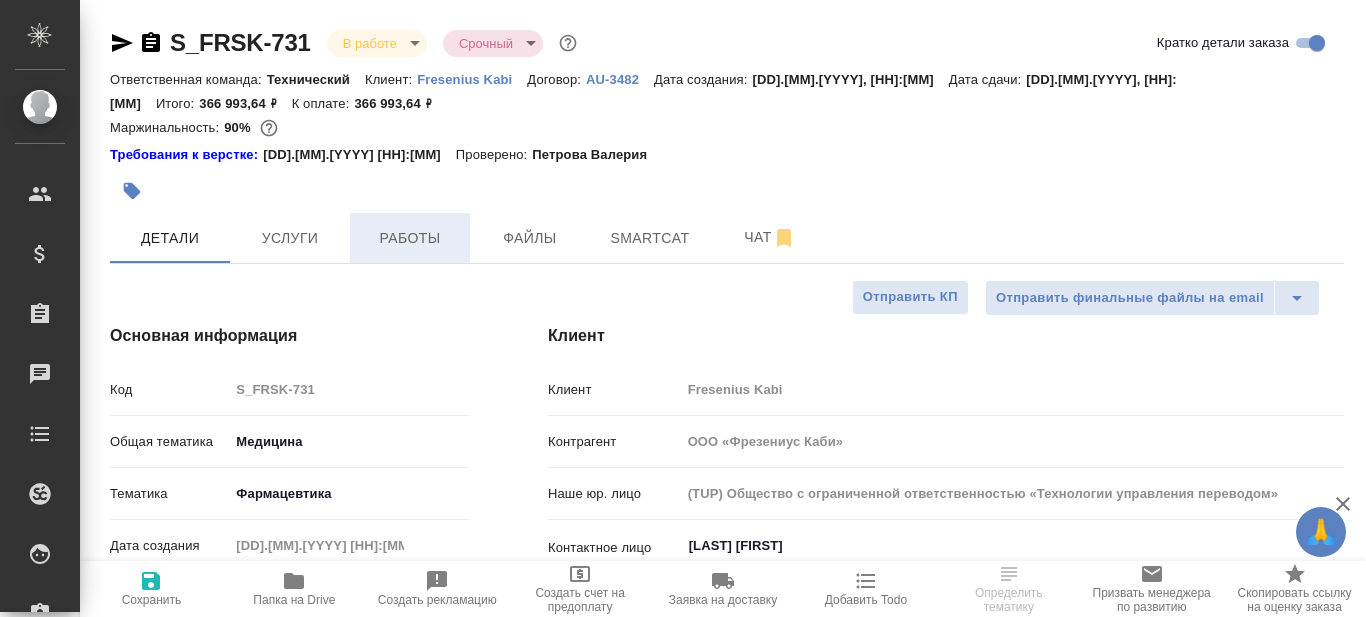 click on "Работы" at bounding box center (410, 238) 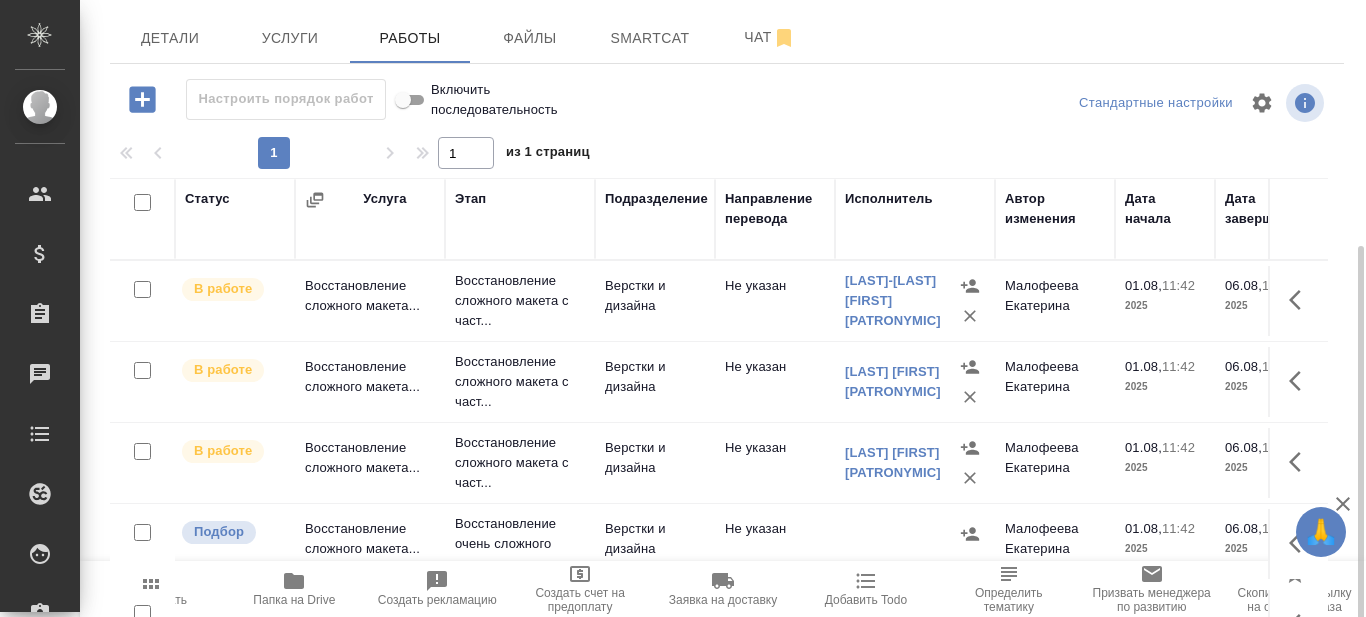 scroll, scrollTop: 262, scrollLeft: 0, axis: vertical 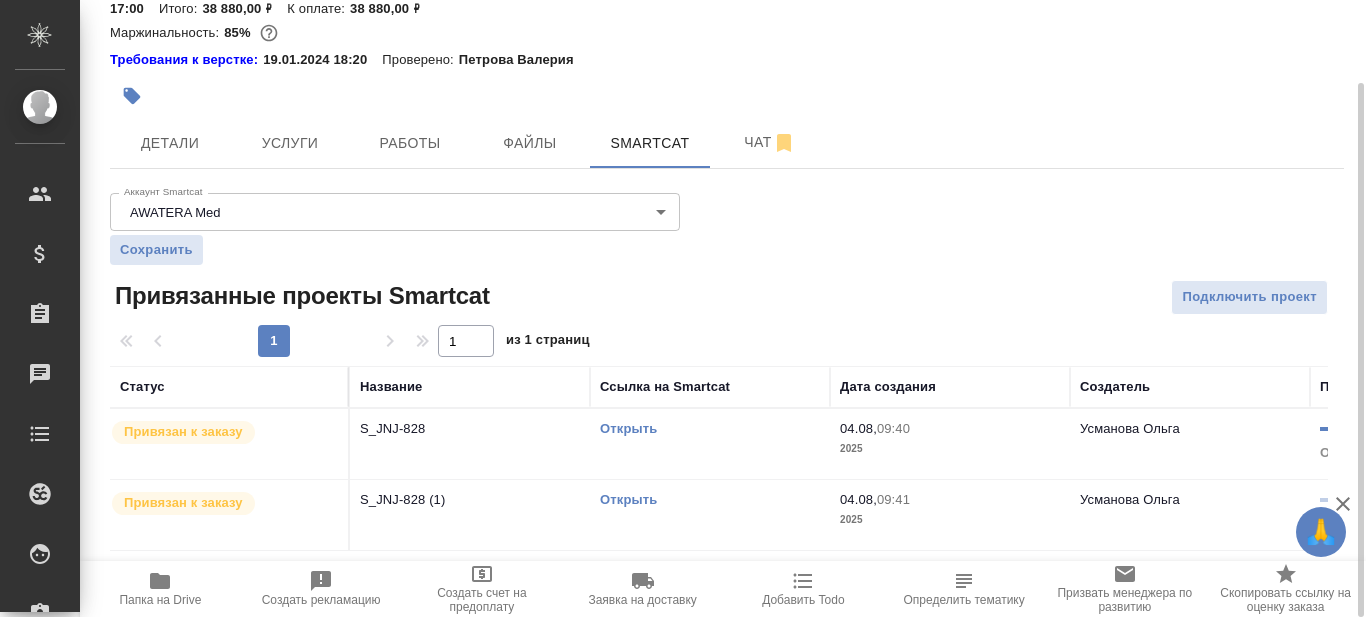 click on "Открыть" at bounding box center [628, 499] 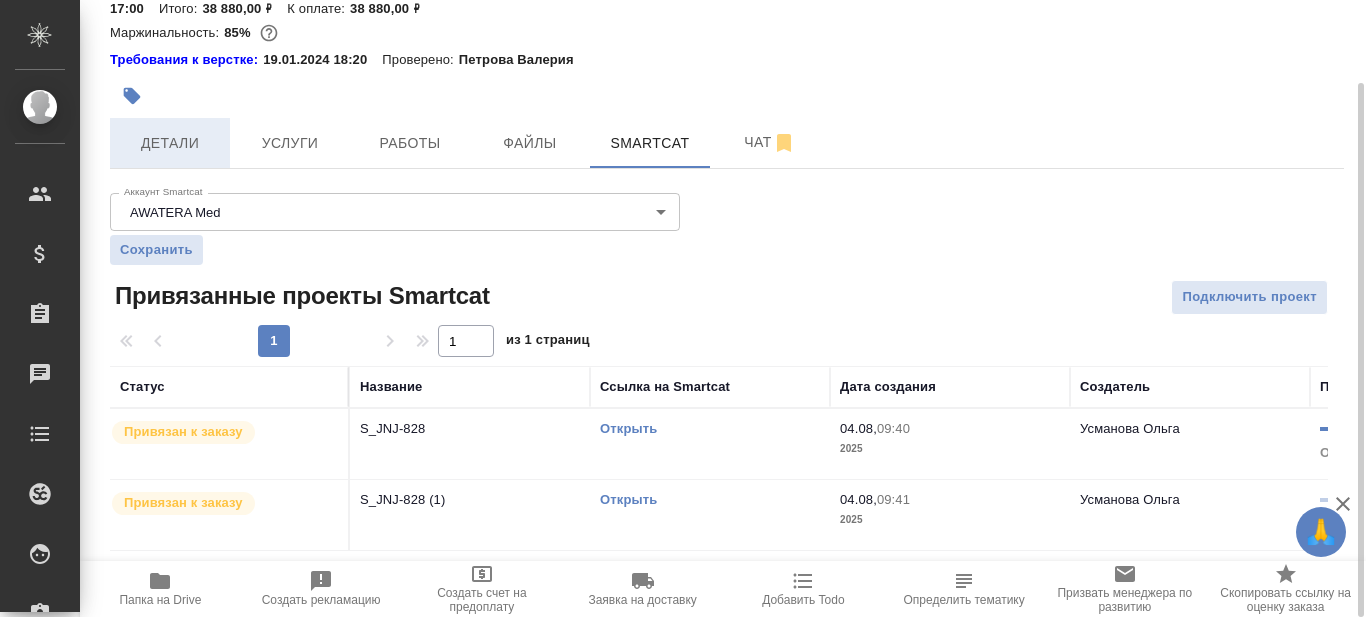 click on "Детали" at bounding box center (170, 143) 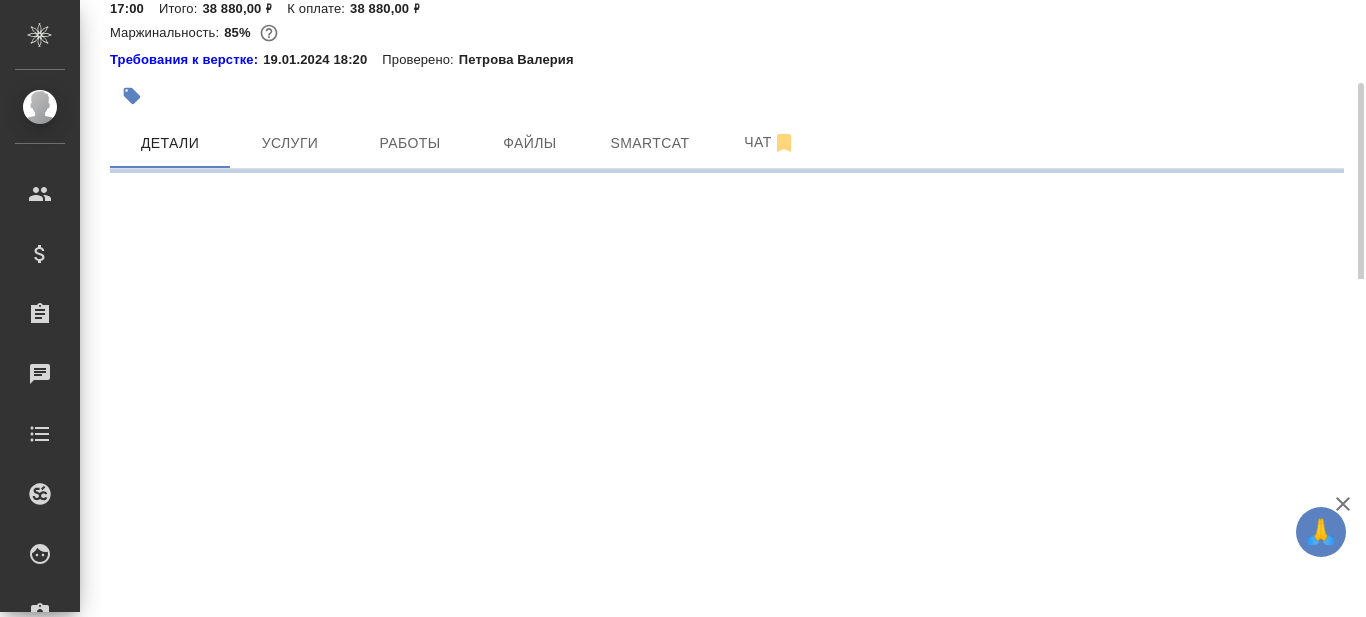 select on "RU" 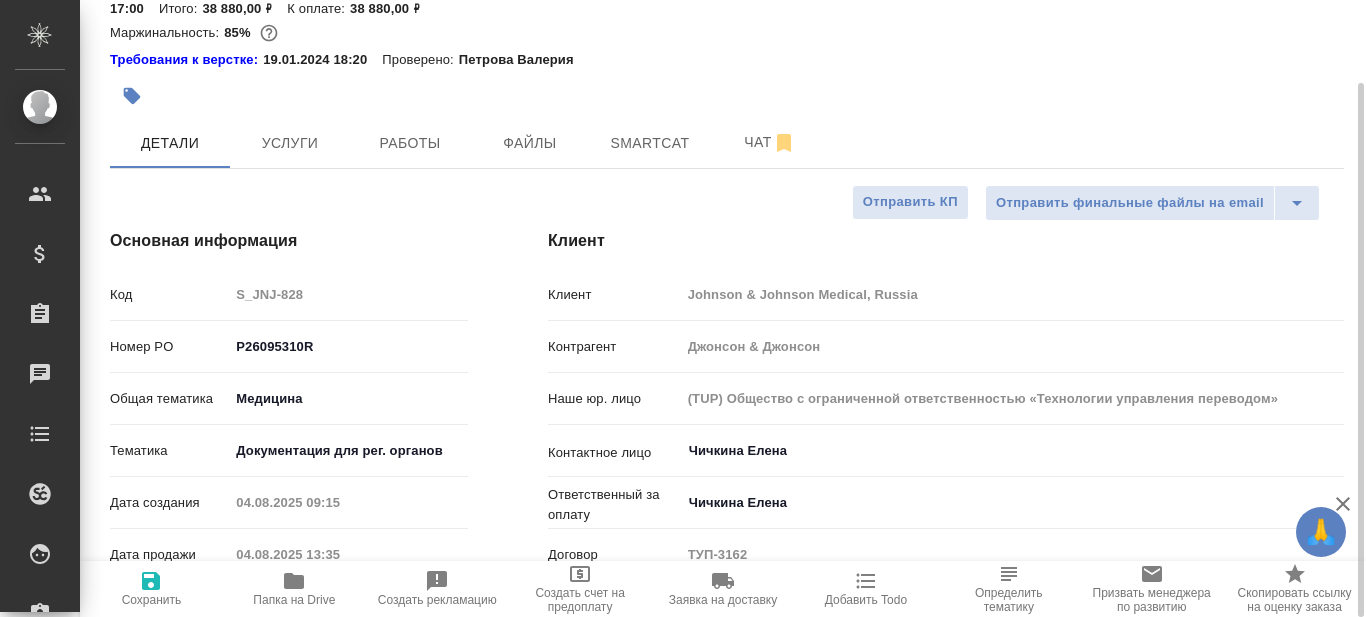 type on "x" 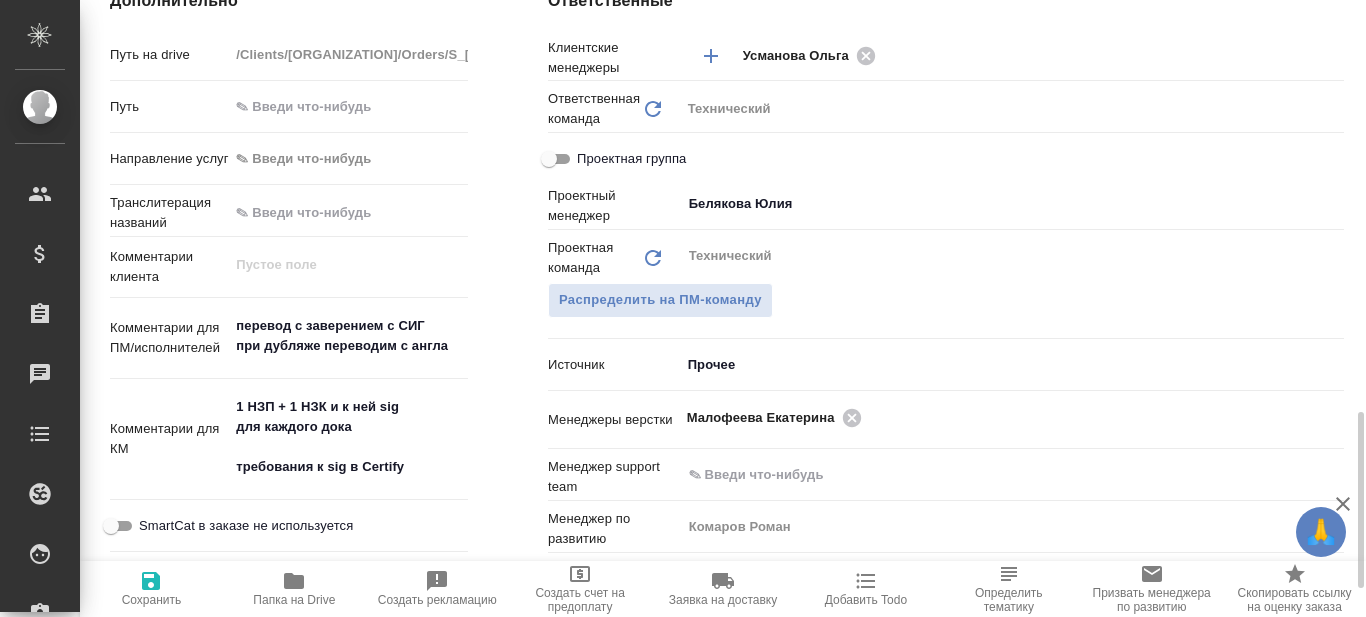 scroll, scrollTop: 1195, scrollLeft: 0, axis: vertical 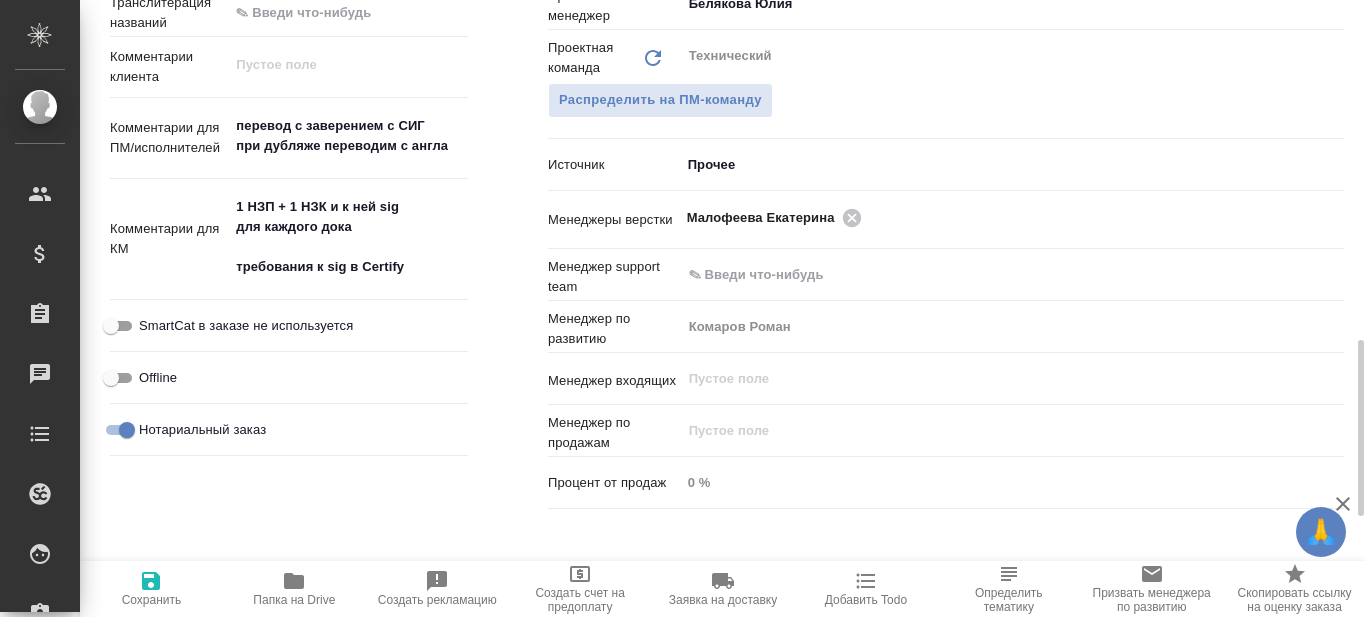 type on "x" 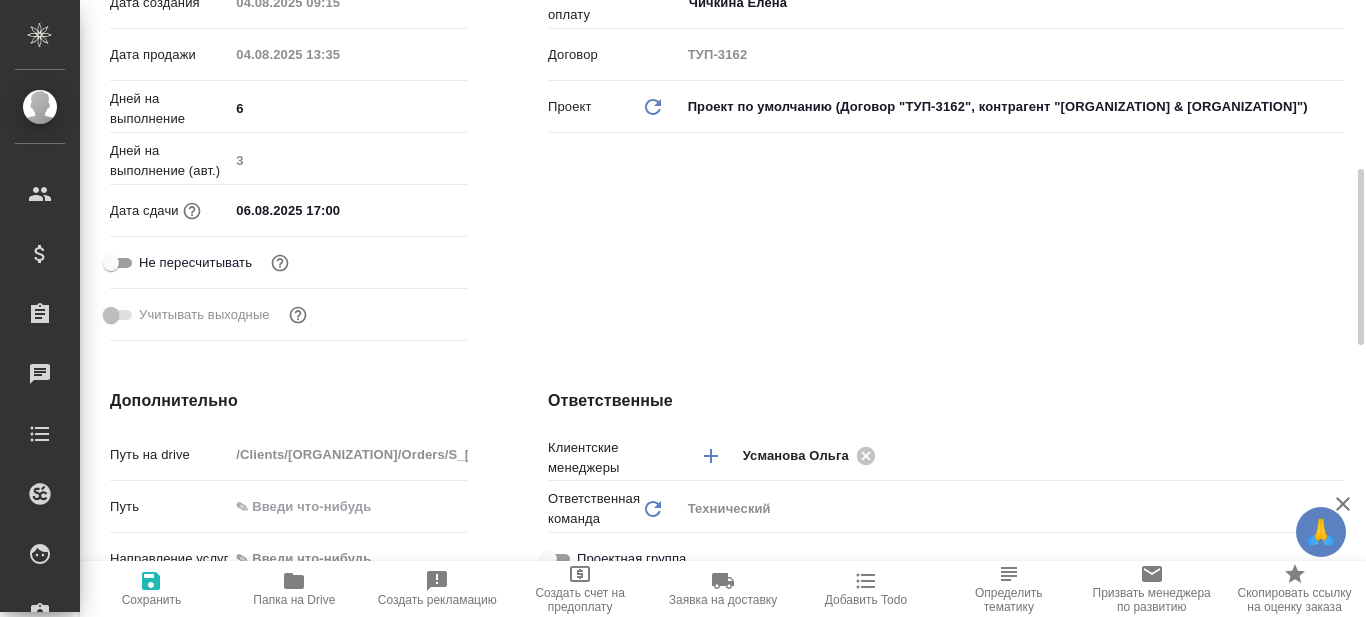 scroll, scrollTop: 0, scrollLeft: 0, axis: both 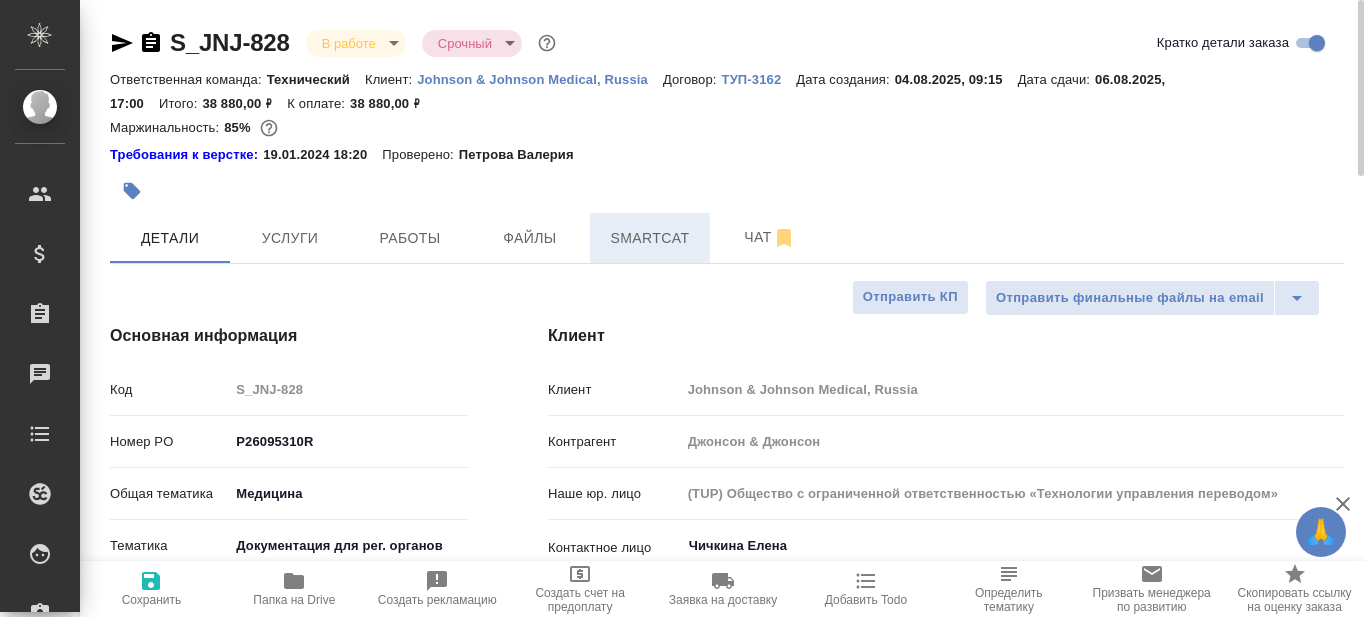 click on "Smartcat" at bounding box center (650, 238) 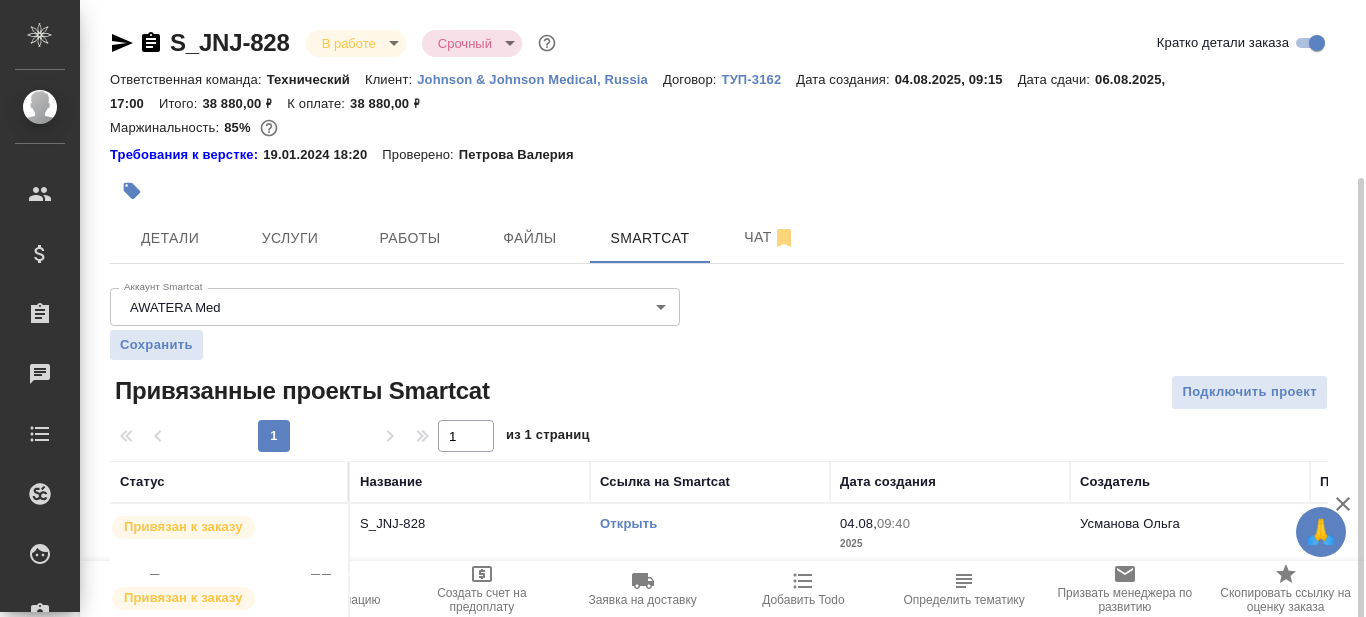 scroll, scrollTop: 95, scrollLeft: 0, axis: vertical 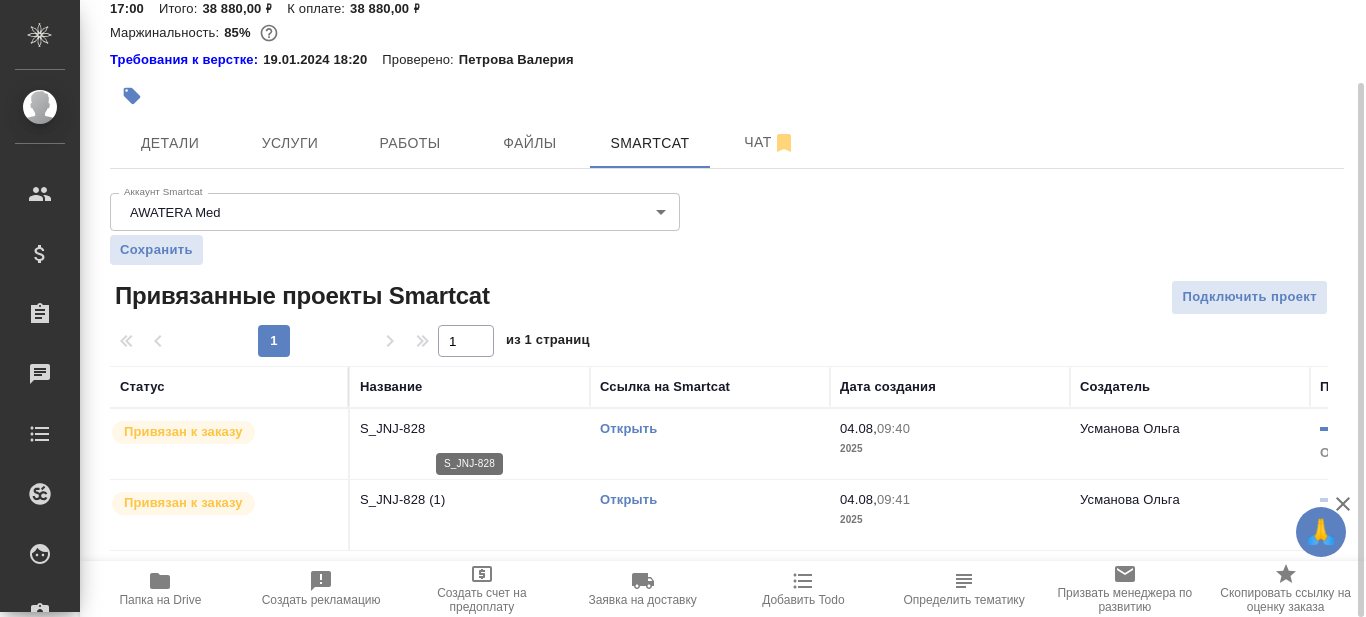 click on "S_JNJ-828" at bounding box center (470, 429) 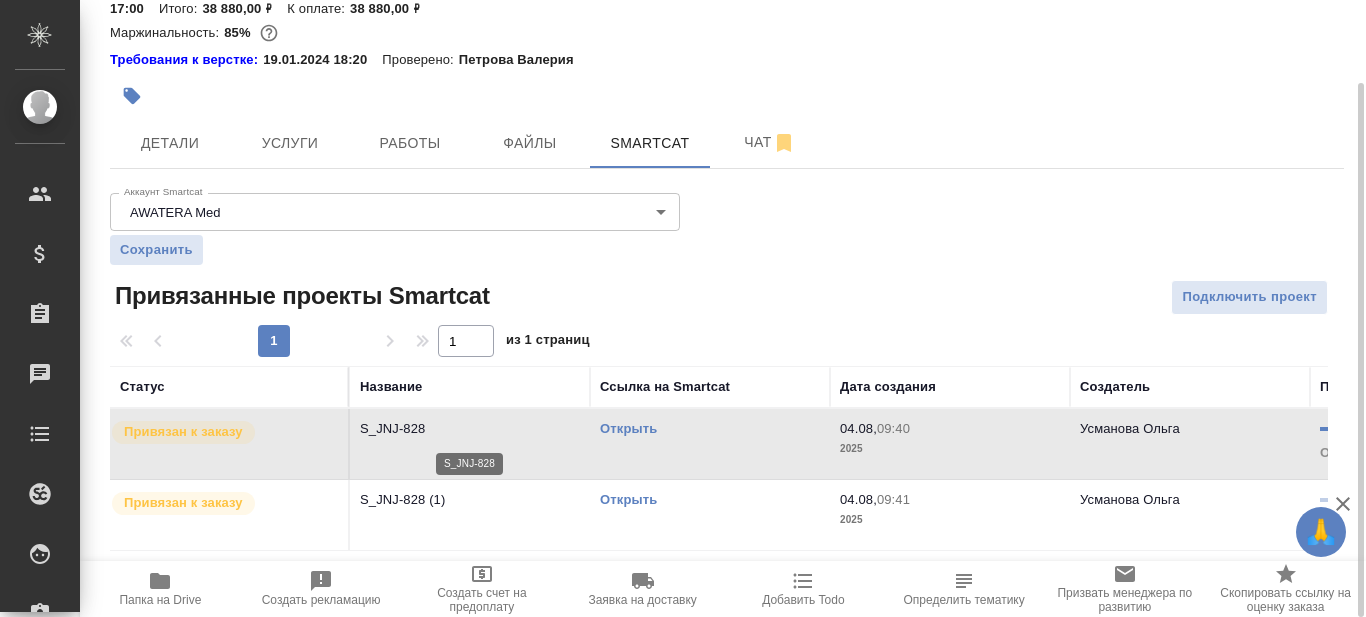 click on "S_JNJ-828" at bounding box center (470, 429) 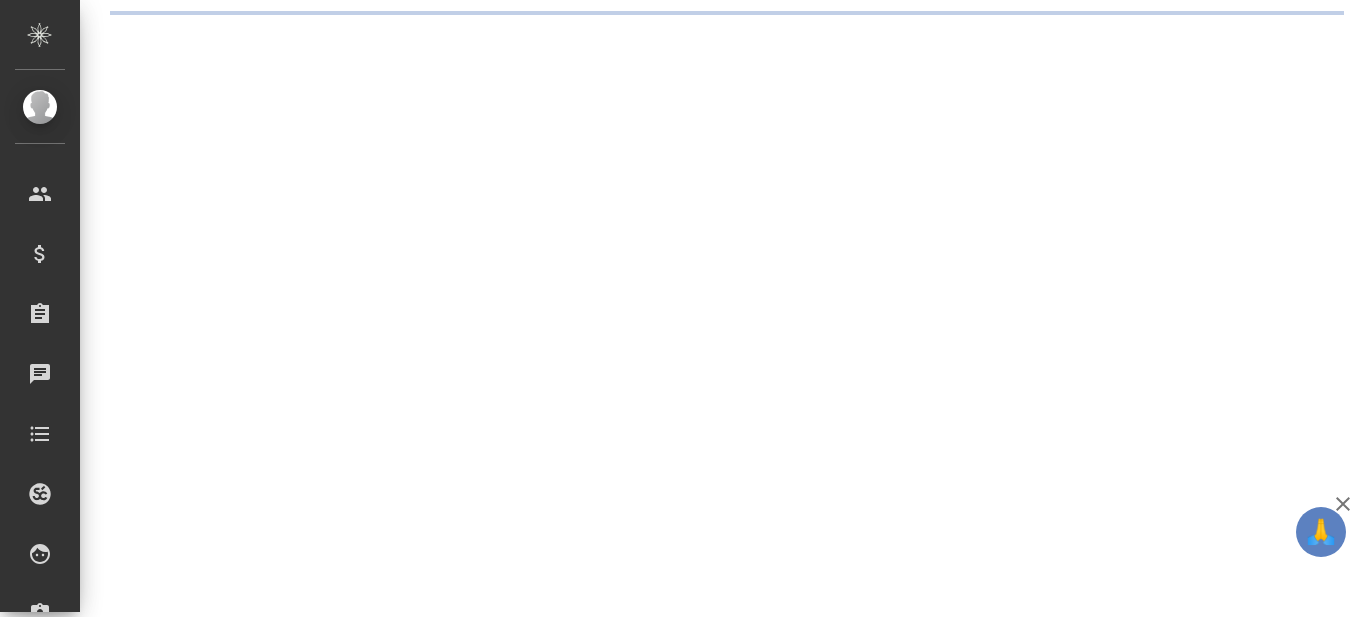 scroll, scrollTop: 0, scrollLeft: 0, axis: both 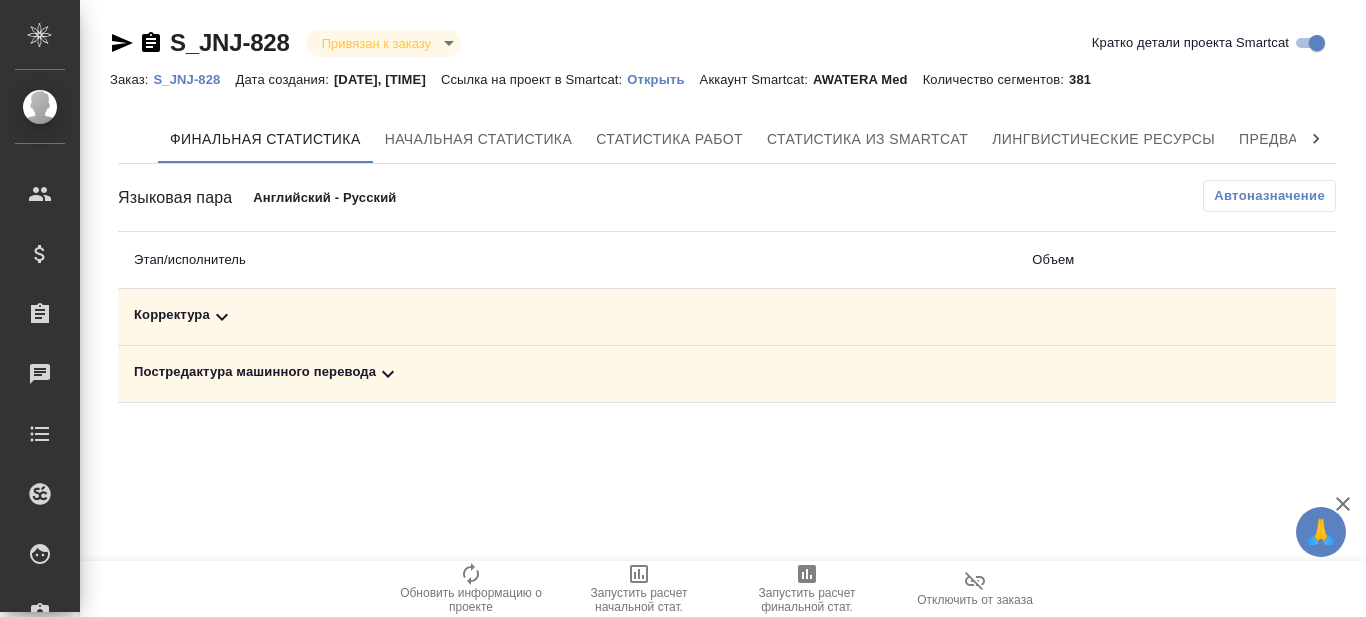 click 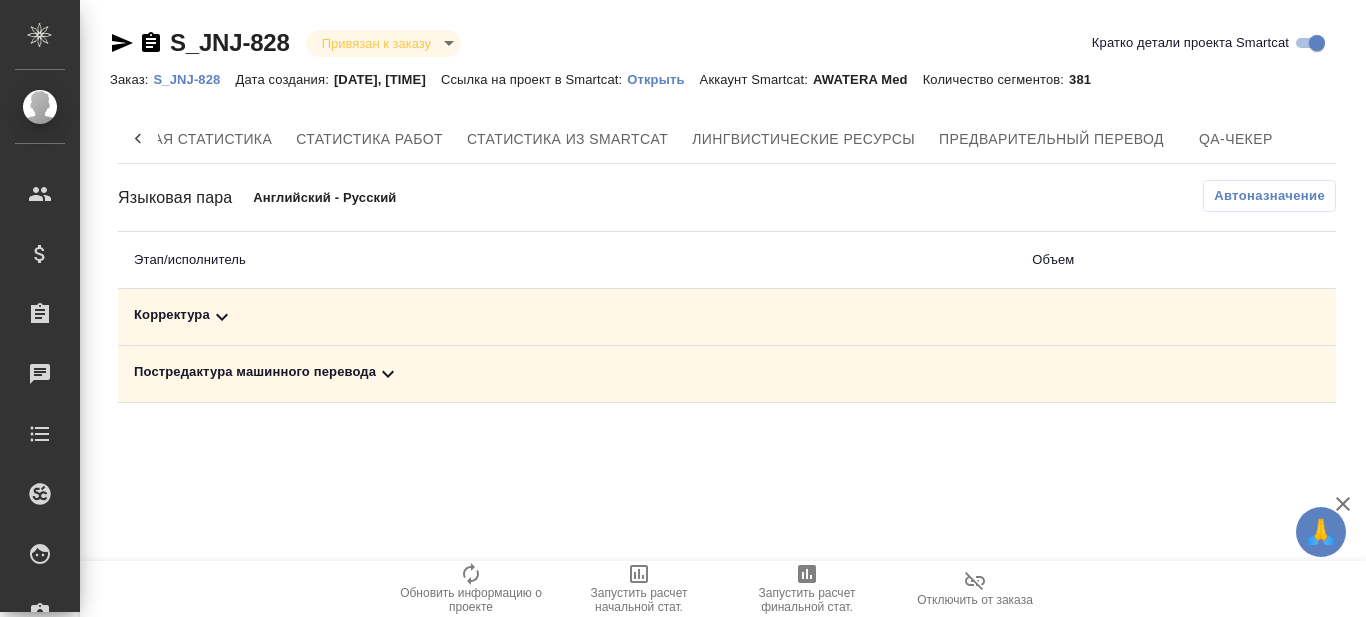click on "Финальная статистика Начальная статистика Статистика работ Статистика из Smartcat Лингвистические ресурсы Предварительный перевод QA-чекер" at bounding box center [727, 139] 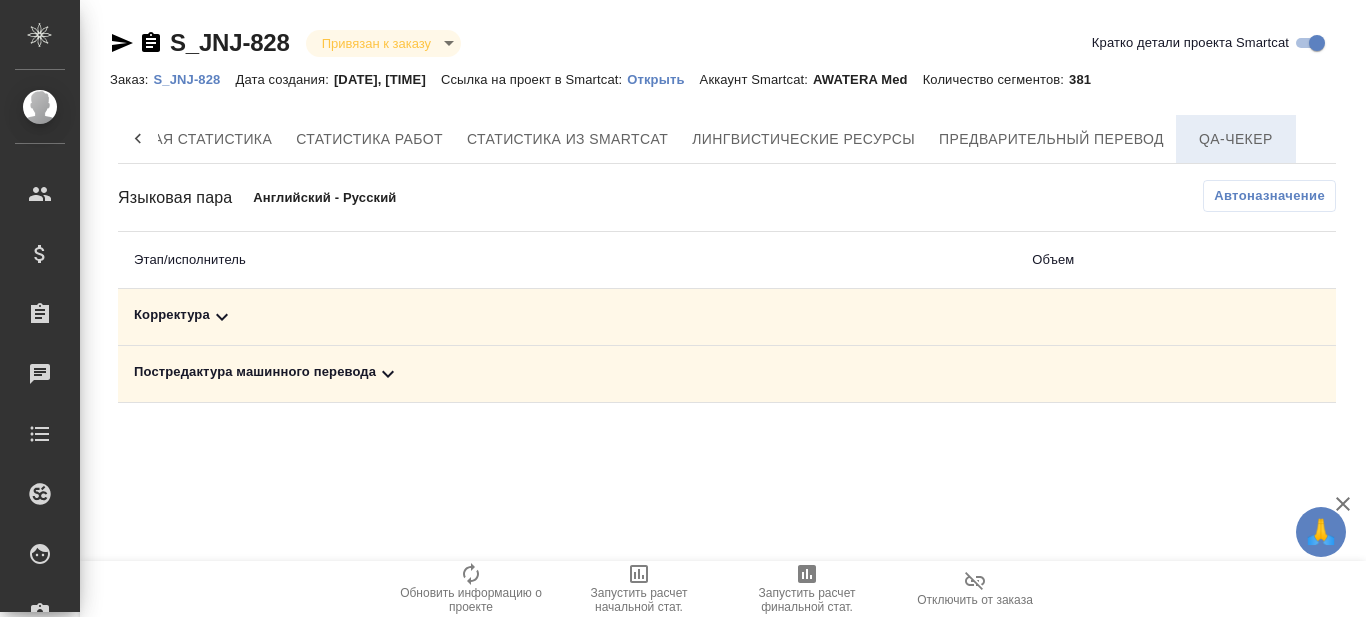 click on "QA-чекер" at bounding box center (1236, 139) 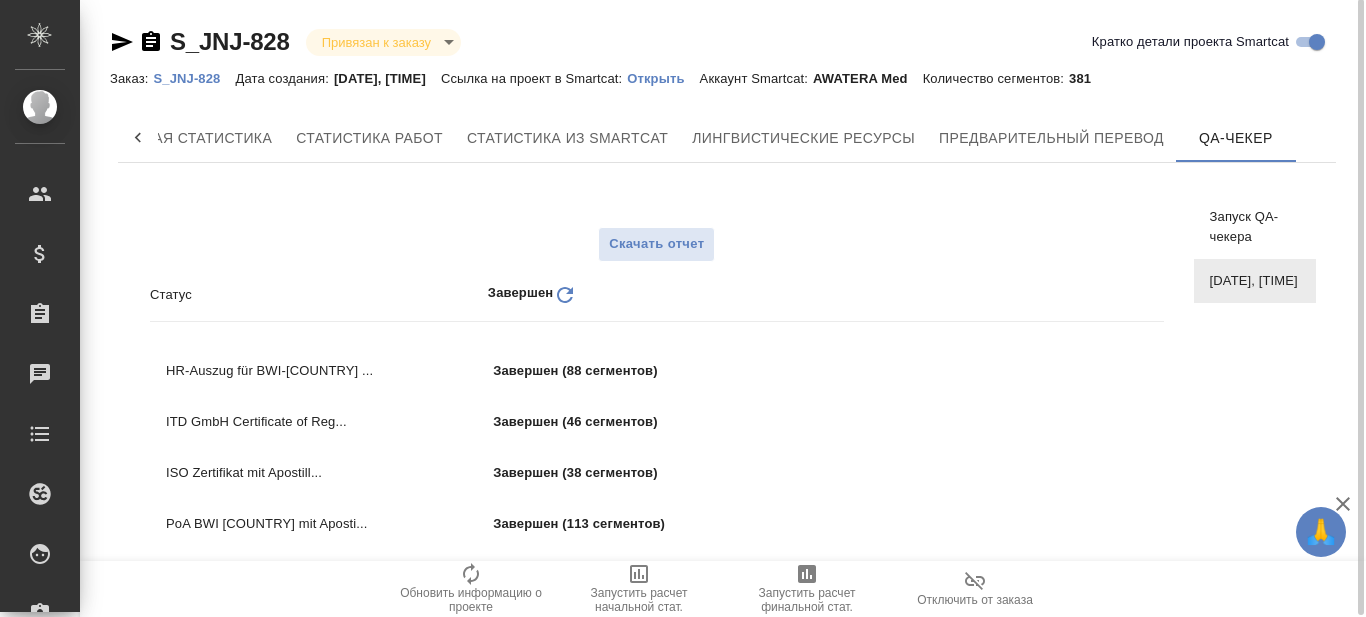 scroll, scrollTop: 0, scrollLeft: 0, axis: both 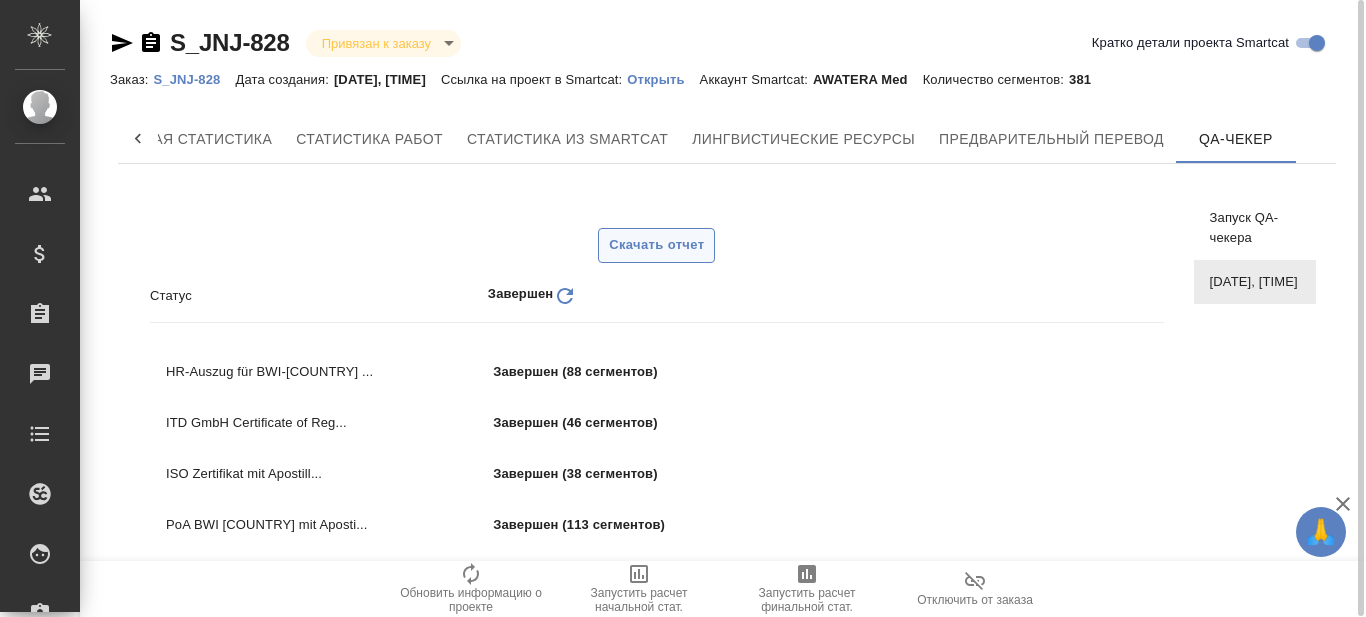 click on "Скачать отчет" at bounding box center (656, 245) 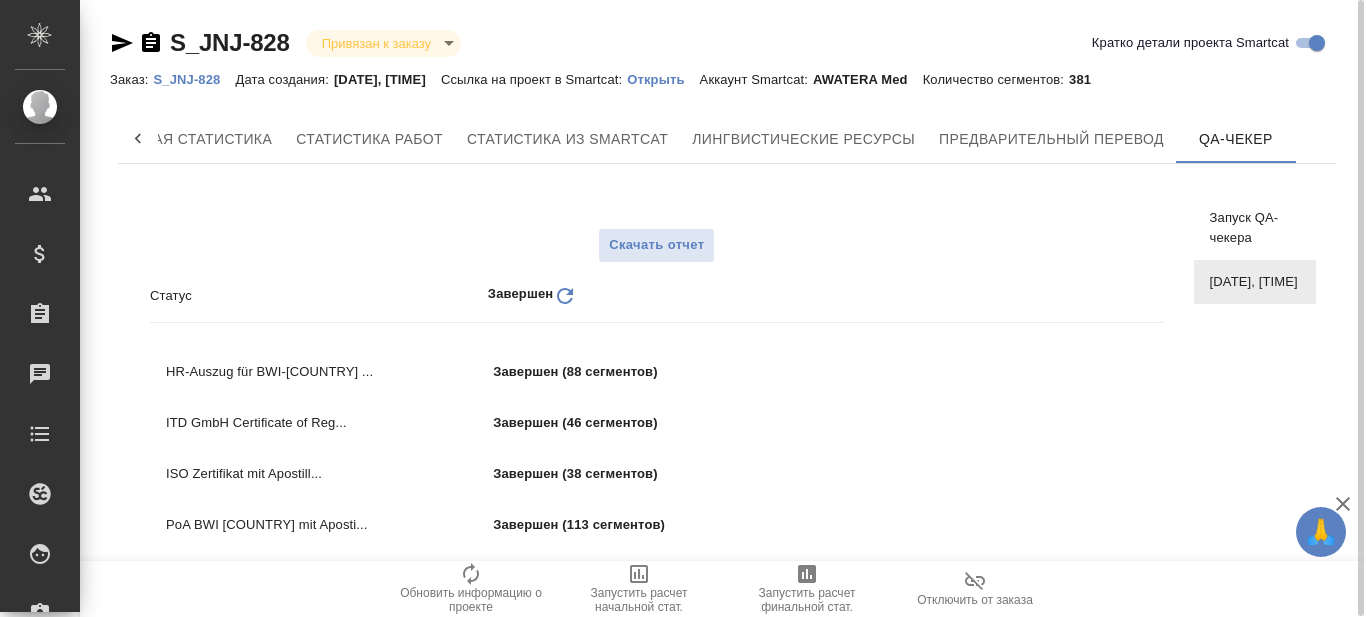 scroll, scrollTop: 1, scrollLeft: 0, axis: vertical 